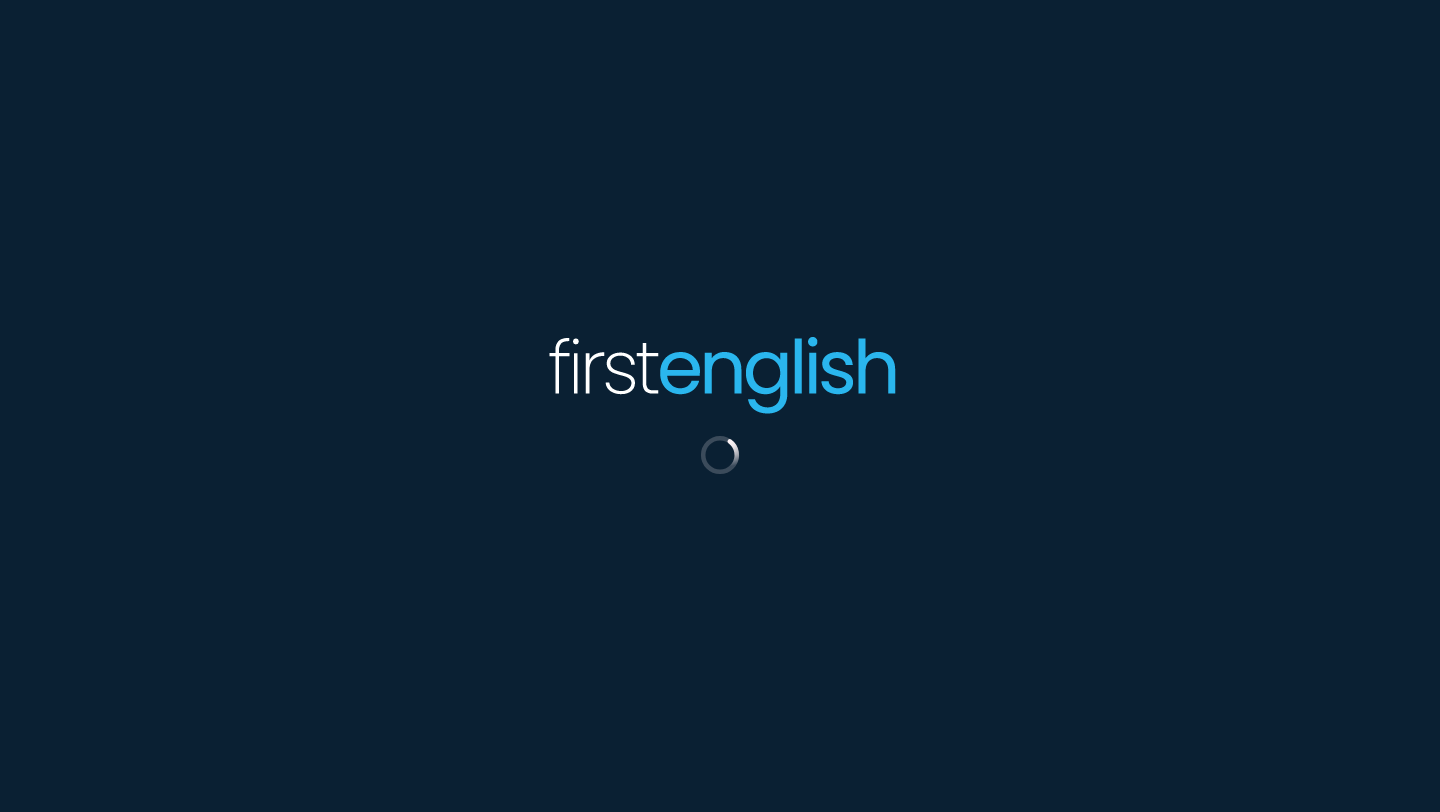 scroll, scrollTop: 0, scrollLeft: 0, axis: both 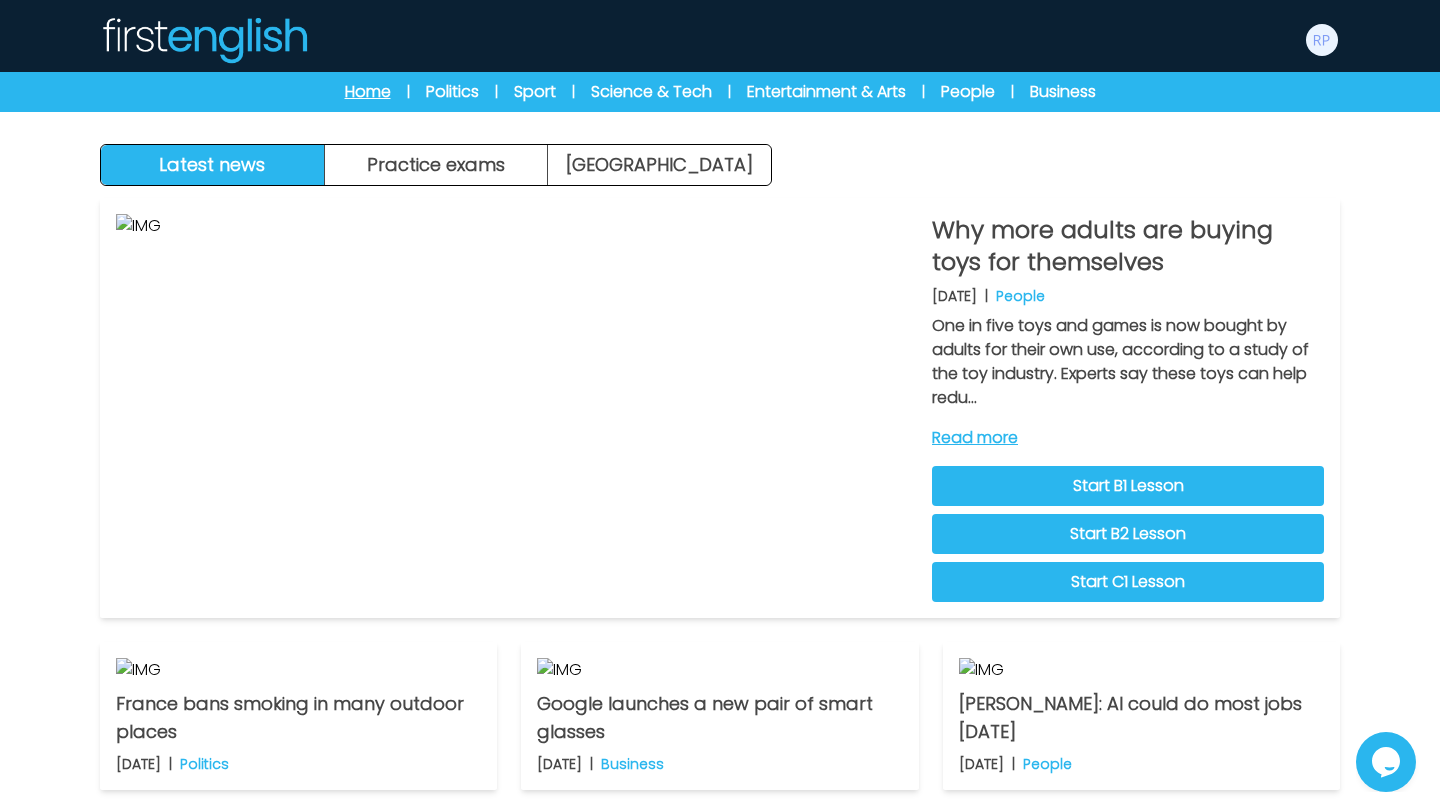 click on "Home" at bounding box center (368, 92) 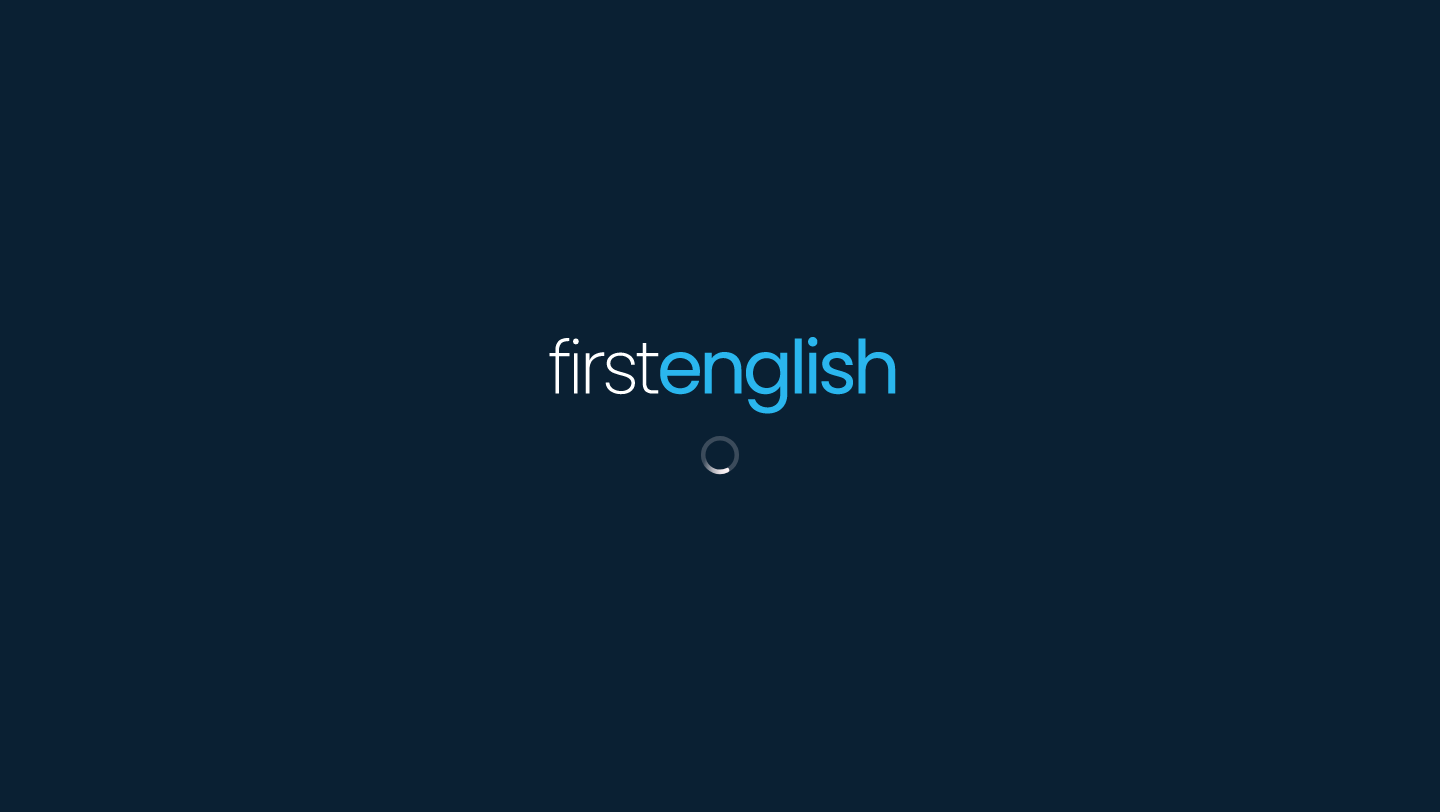 scroll, scrollTop: 0, scrollLeft: 0, axis: both 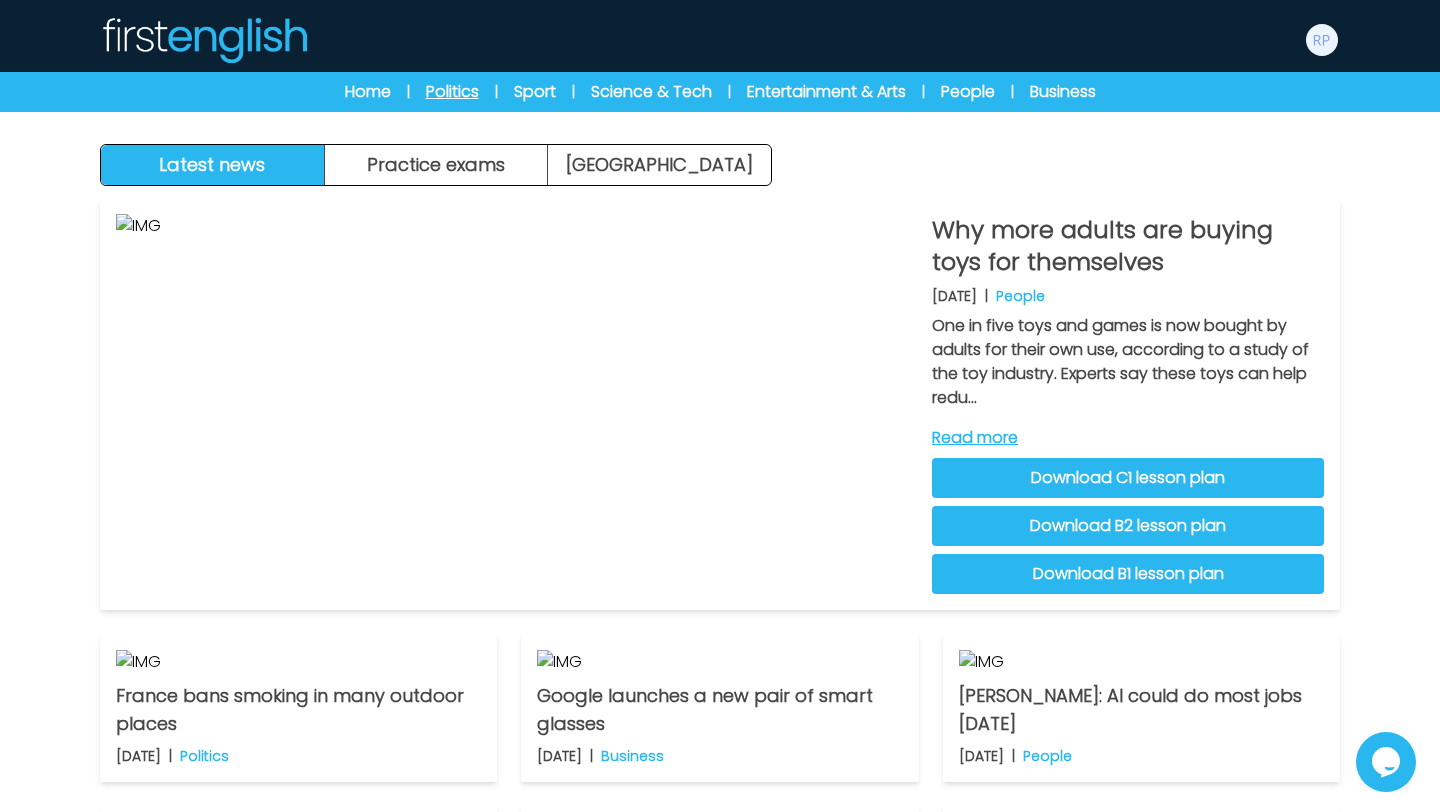 click on "Politics" at bounding box center (452, 92) 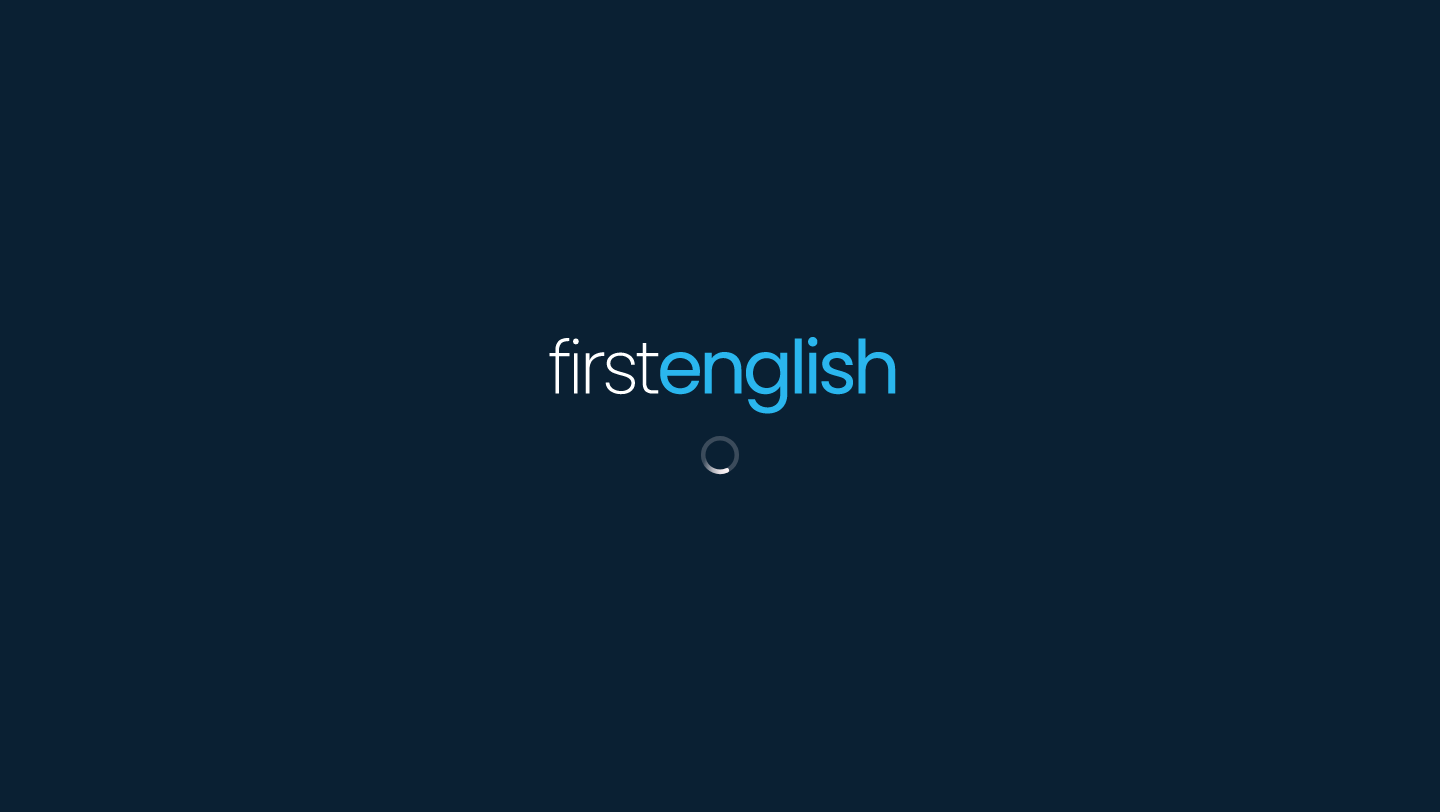 scroll, scrollTop: 0, scrollLeft: 0, axis: both 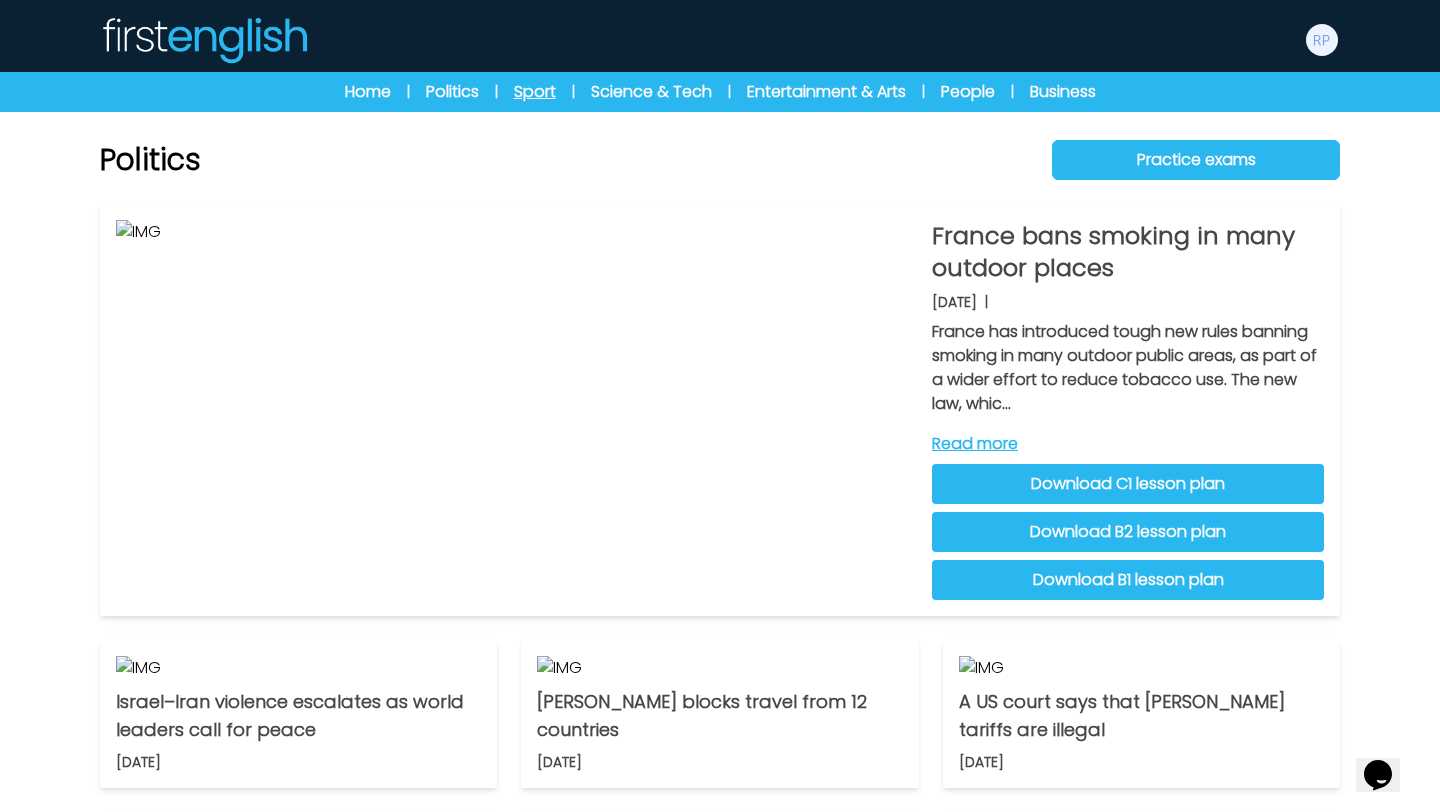 click on "Sport" at bounding box center (535, 92) 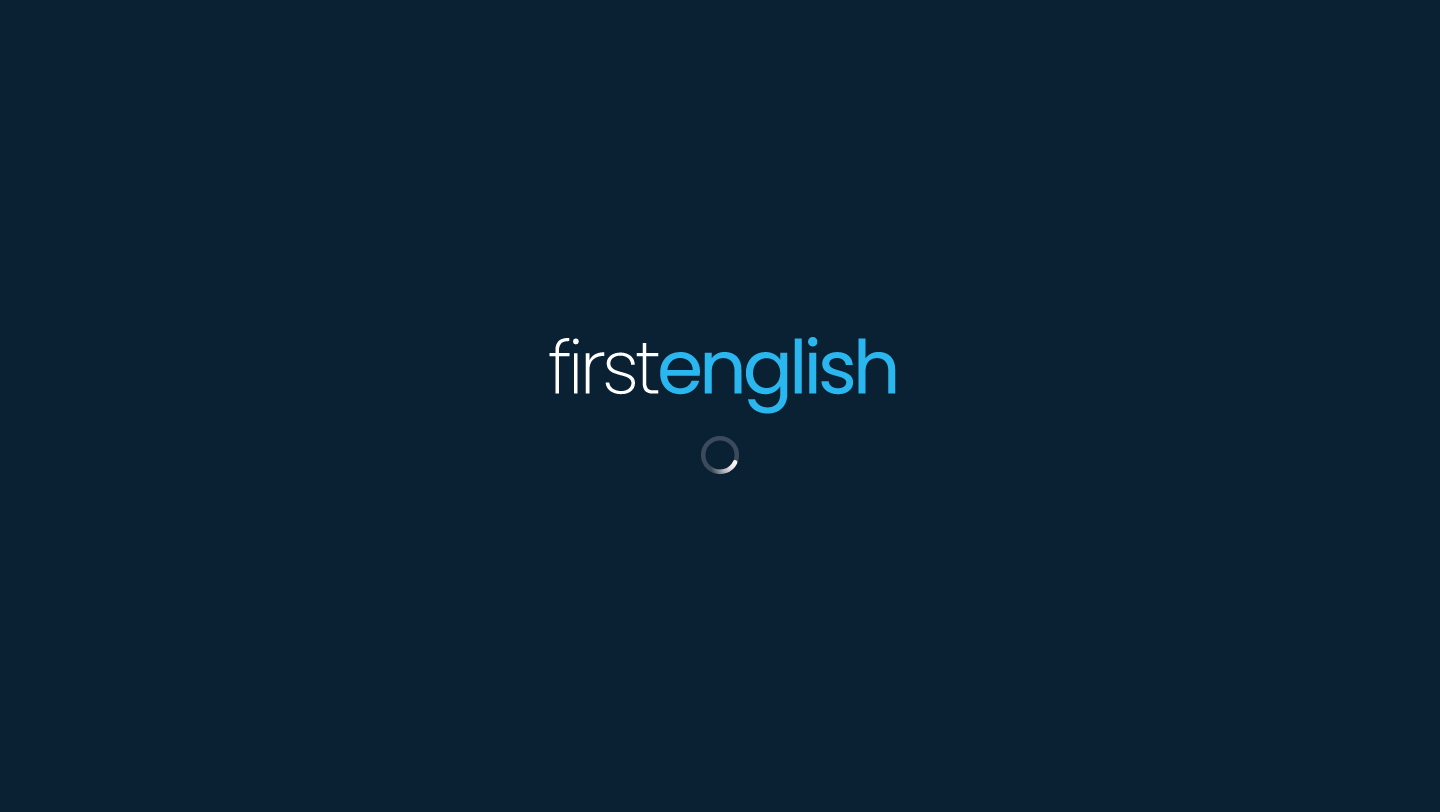 scroll, scrollTop: 0, scrollLeft: 0, axis: both 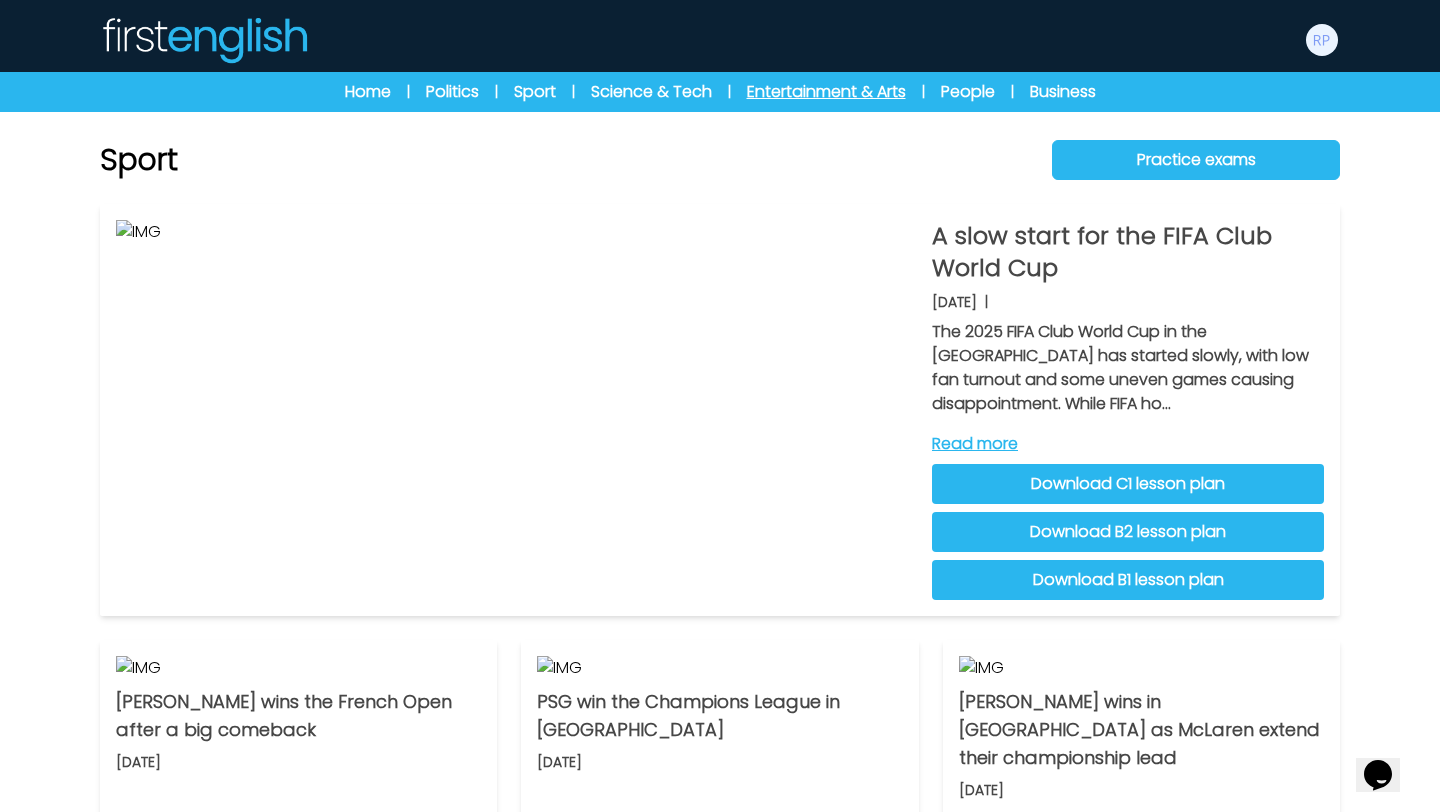 click on "Entertainment & Arts" at bounding box center (826, 92) 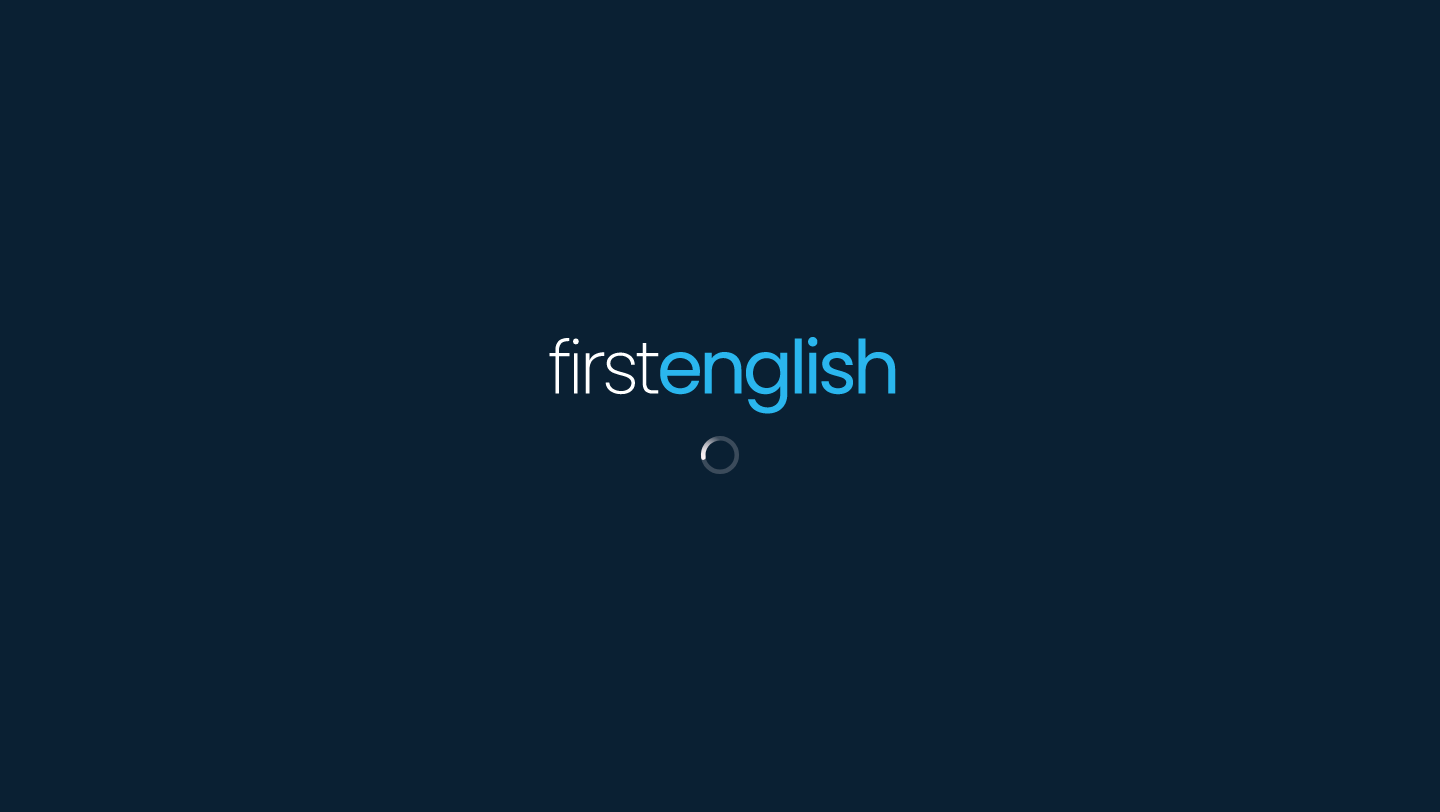 scroll, scrollTop: 0, scrollLeft: 0, axis: both 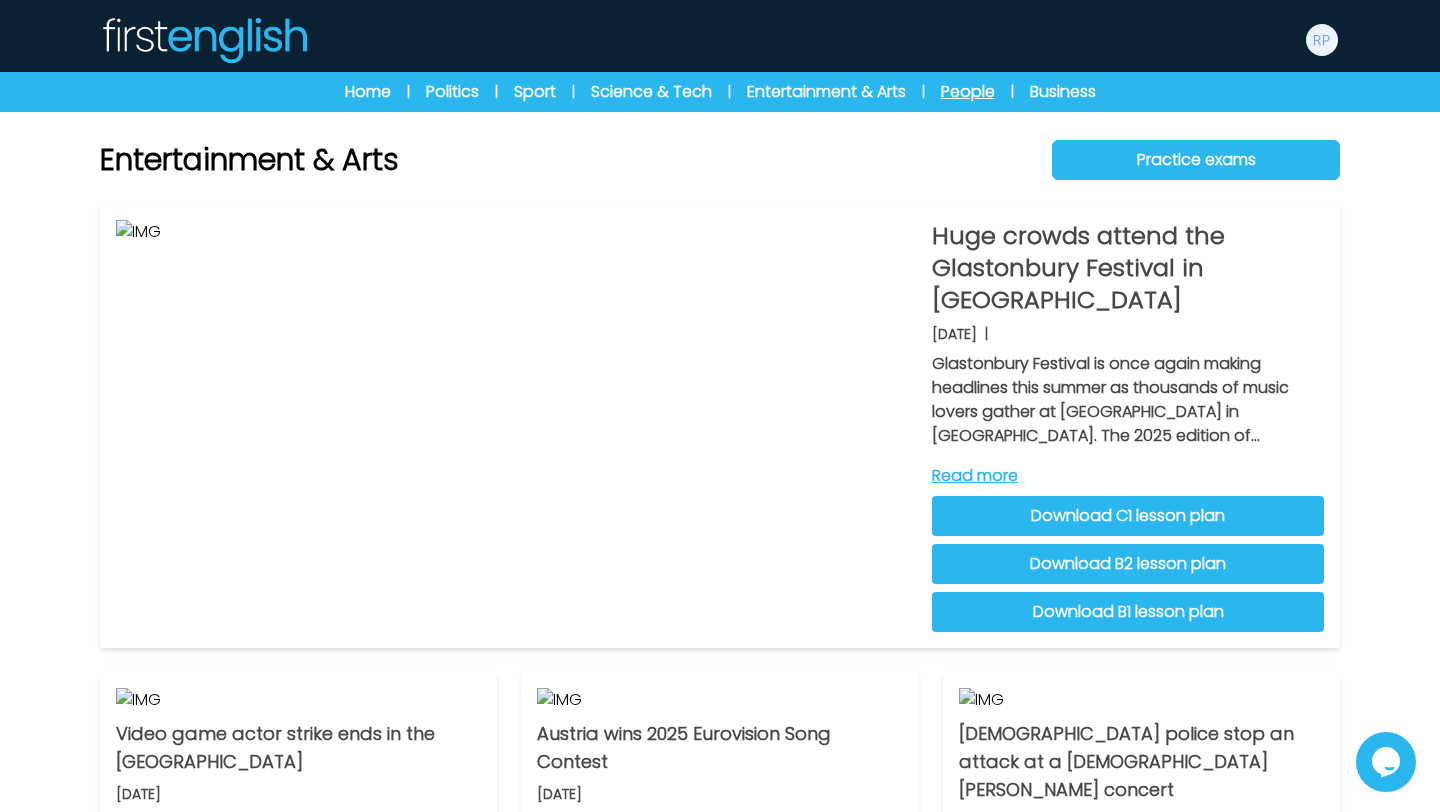 click on "People" at bounding box center (968, 92) 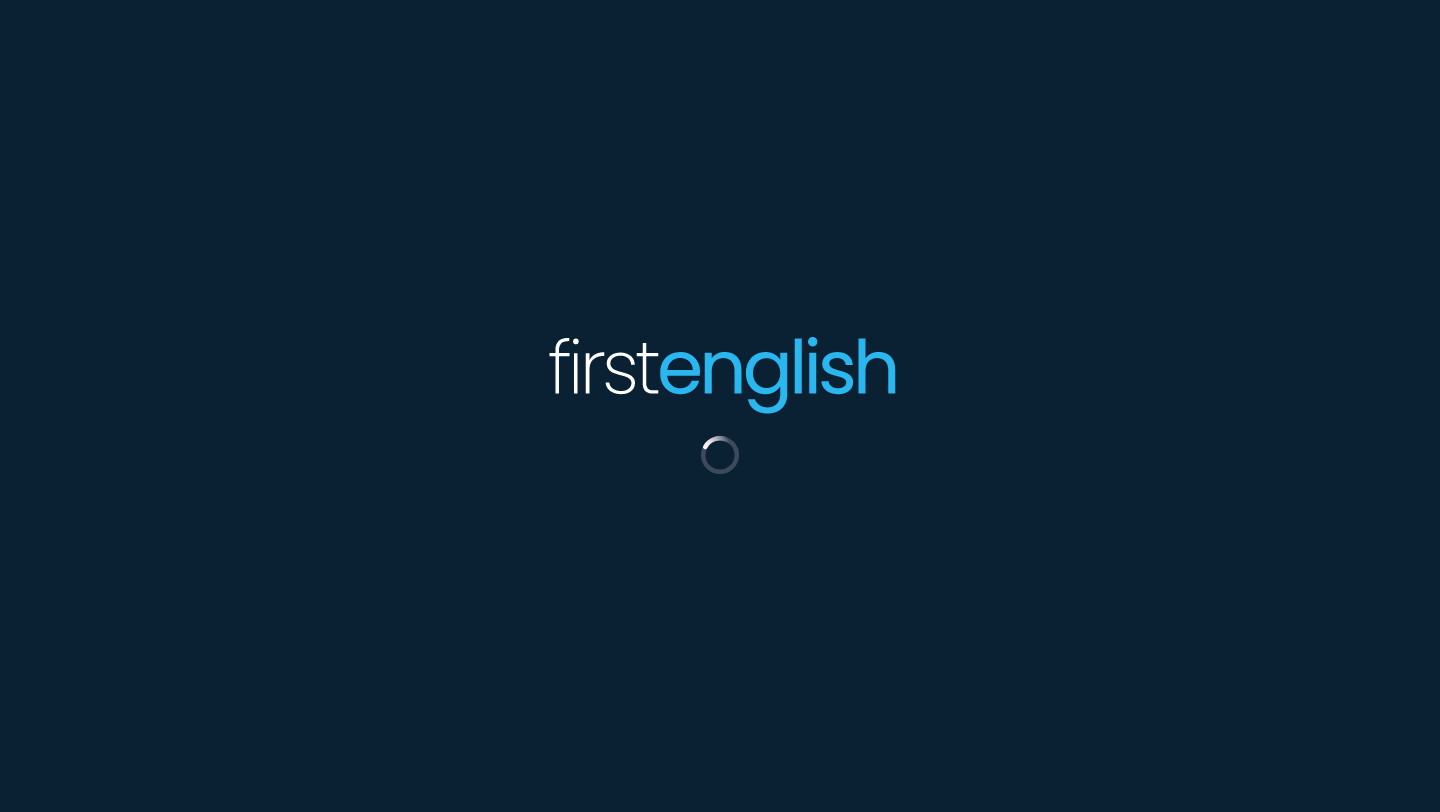 scroll, scrollTop: 0, scrollLeft: 0, axis: both 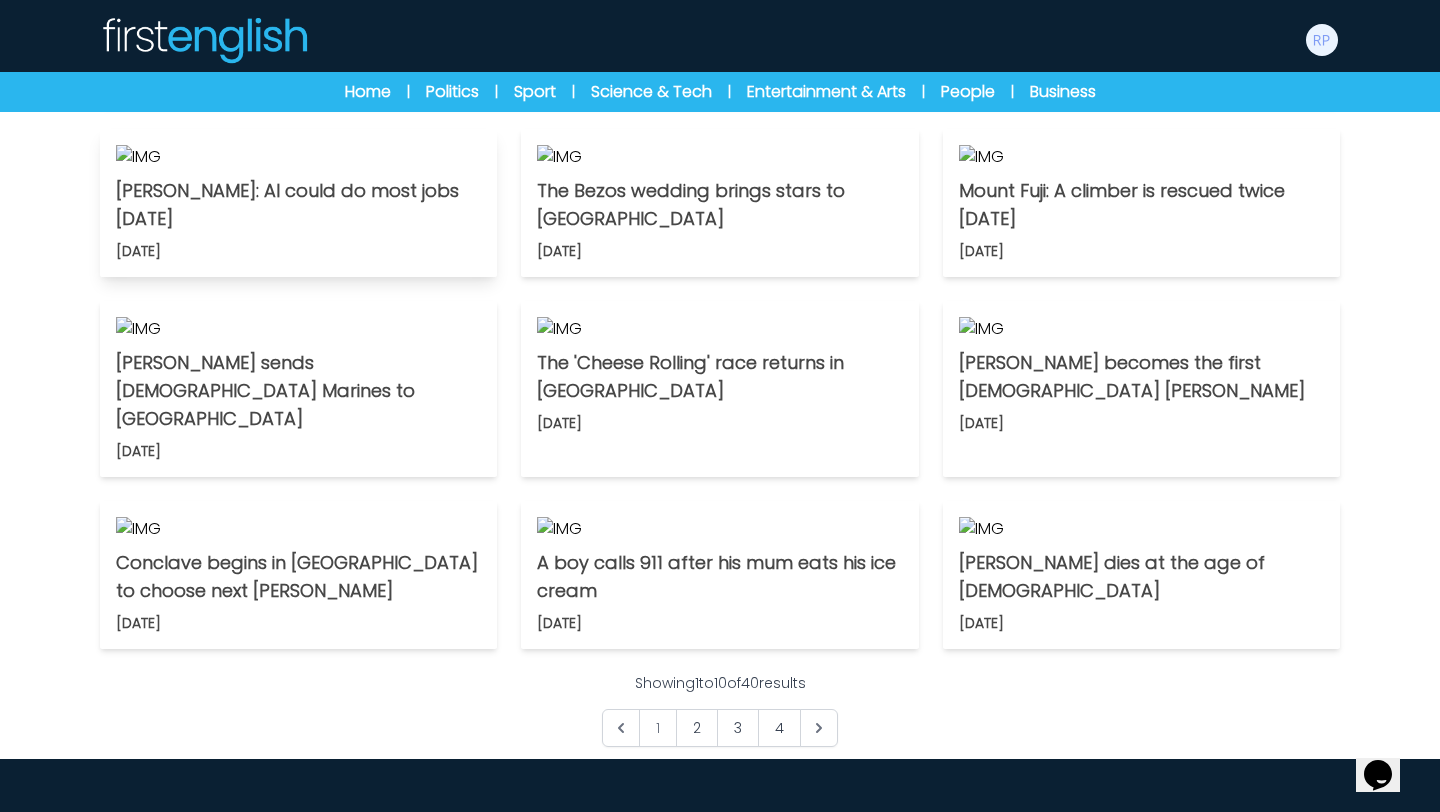 click on "[PERSON_NAME]: AI could do most jobs [DATE]" at bounding box center [298, 205] 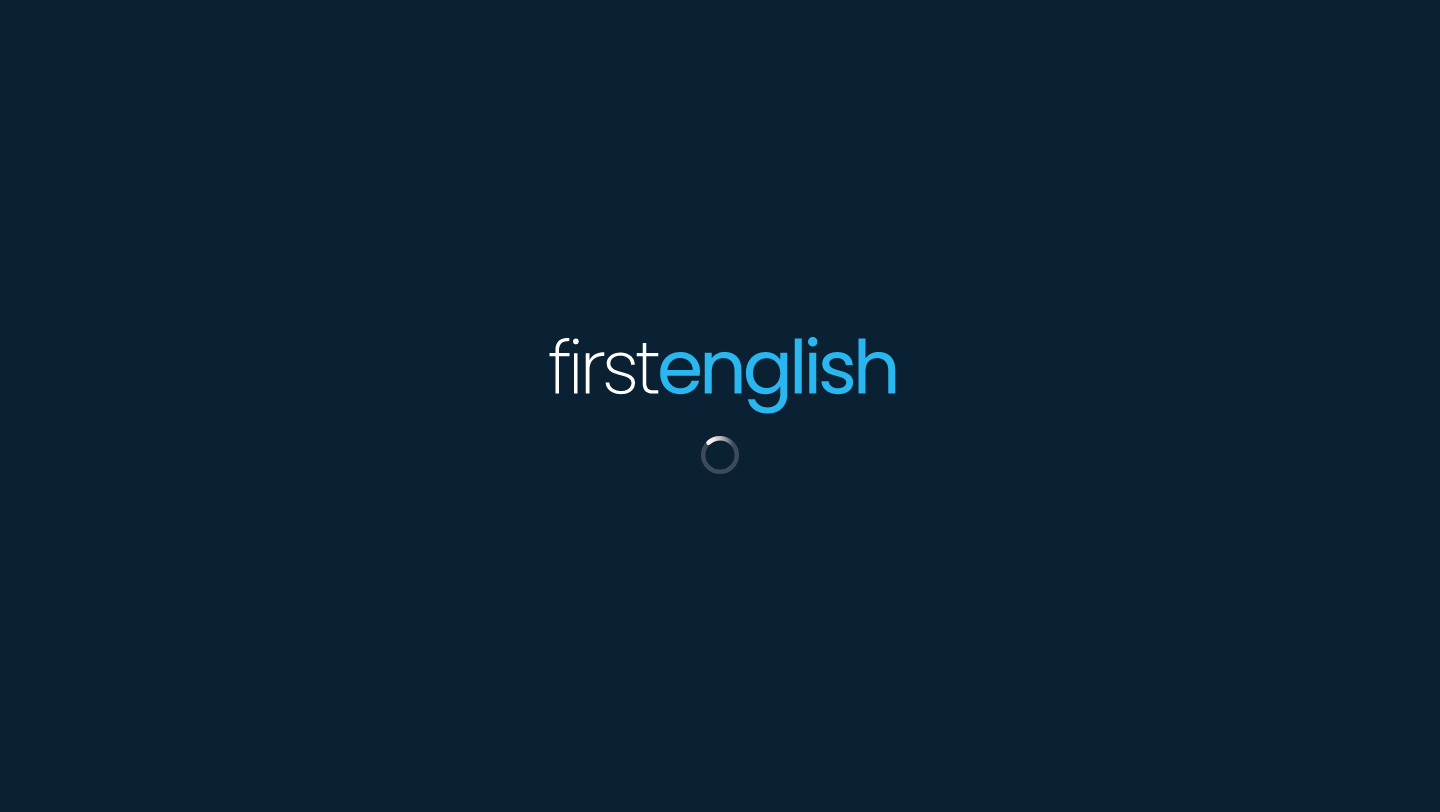 scroll, scrollTop: 0, scrollLeft: 0, axis: both 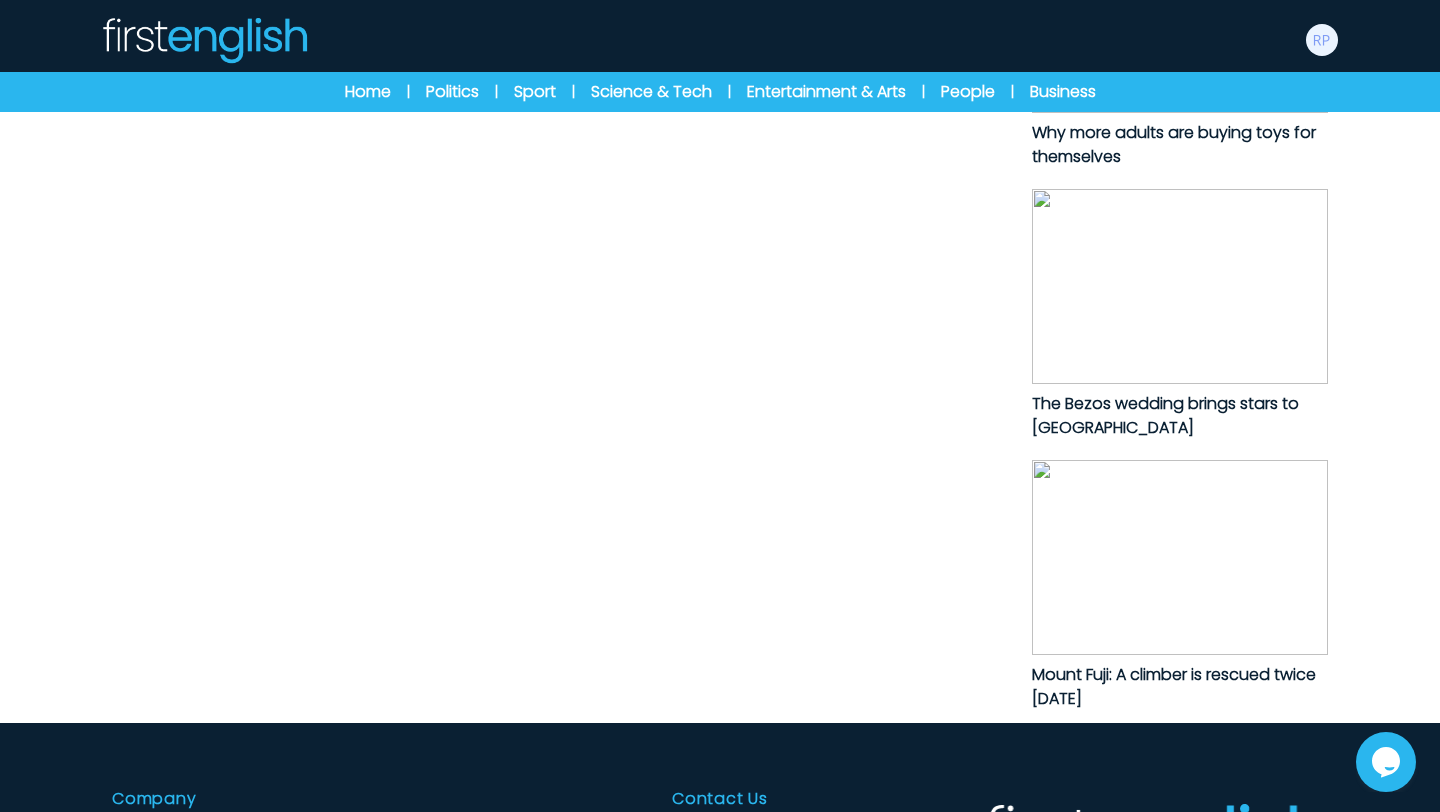 click on "The Bezos wedding brings stars to [GEOGRAPHIC_DATA]" at bounding box center [1165, 415] 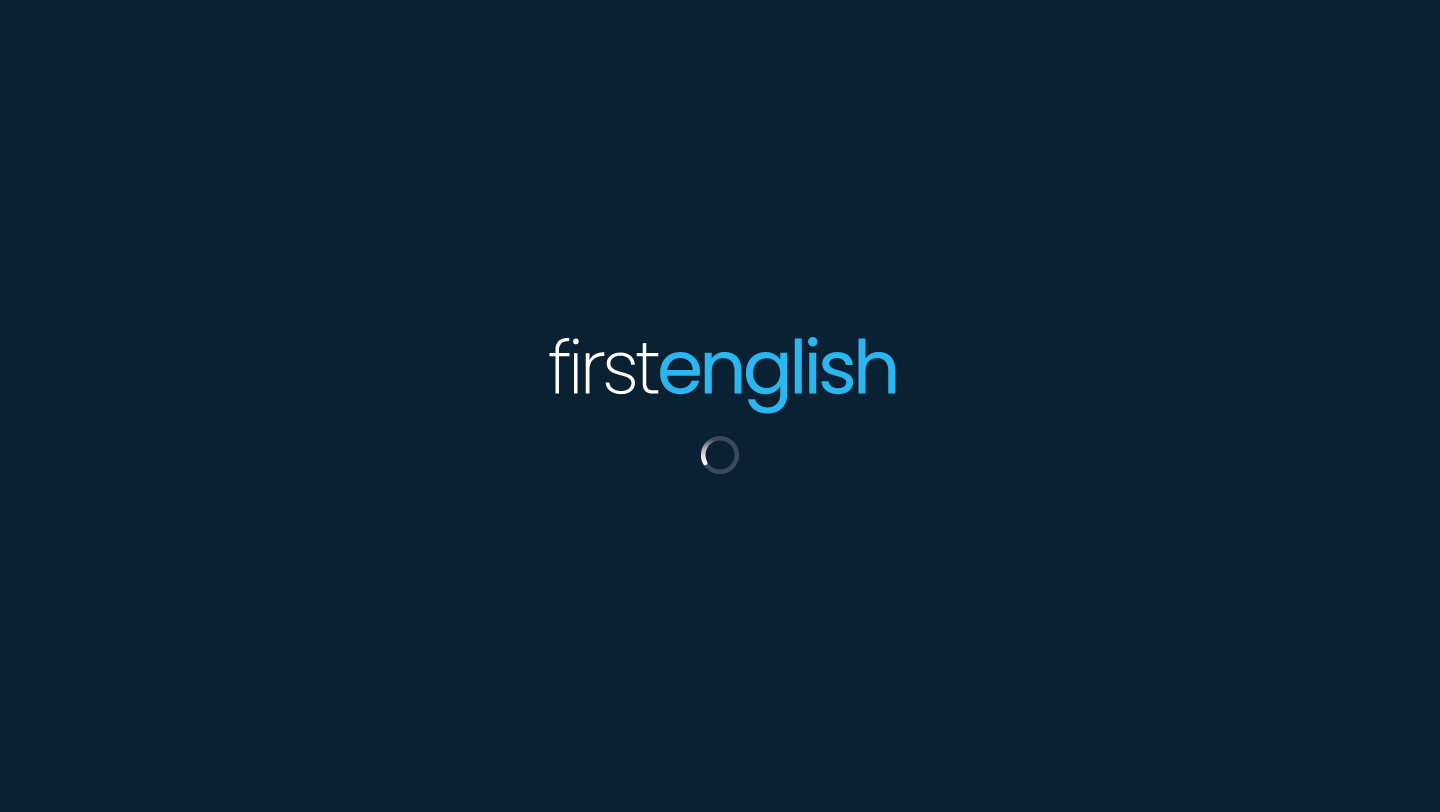 scroll, scrollTop: 0, scrollLeft: 0, axis: both 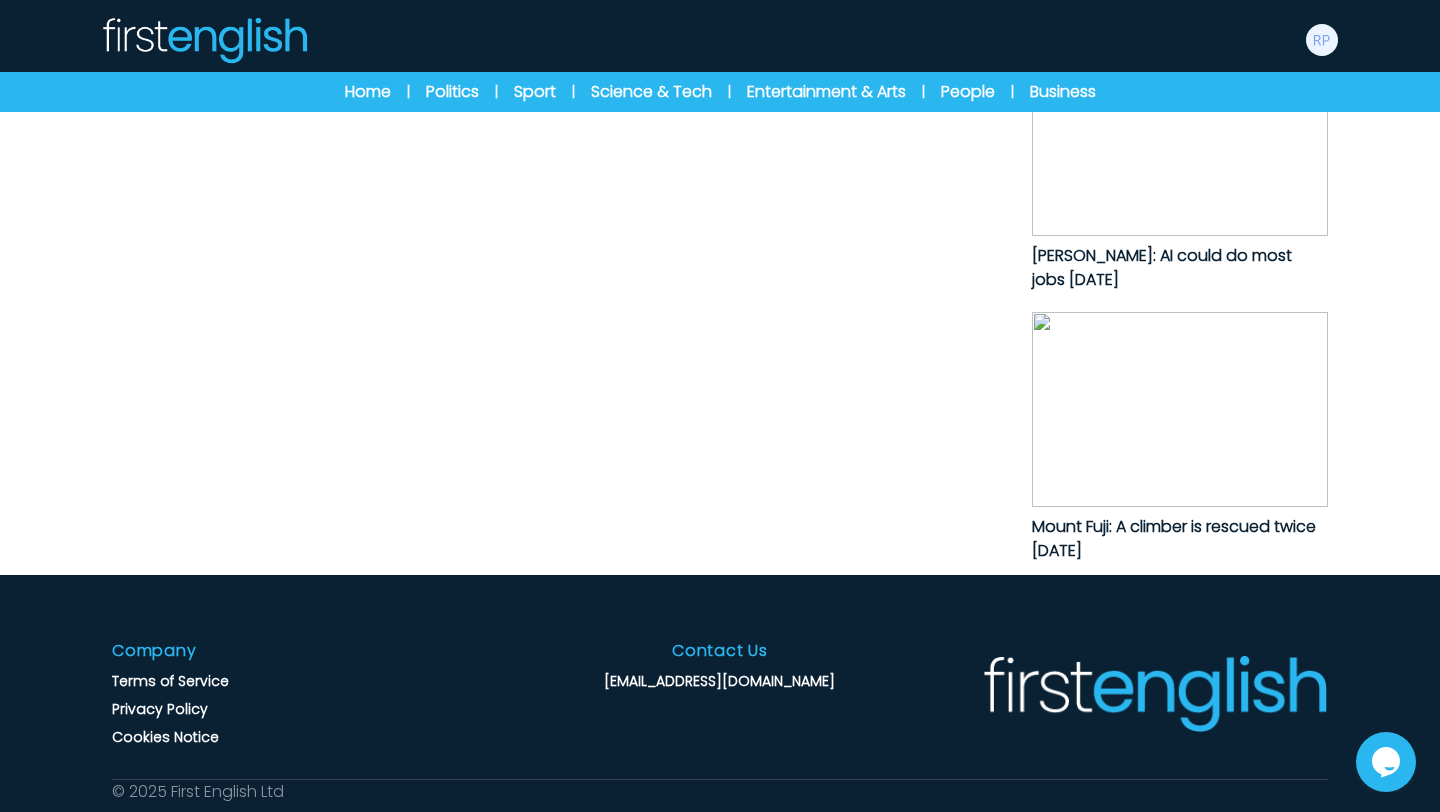 click on "Mount Fuji: A climber is rescued twice [DATE]" at bounding box center (1174, 538) 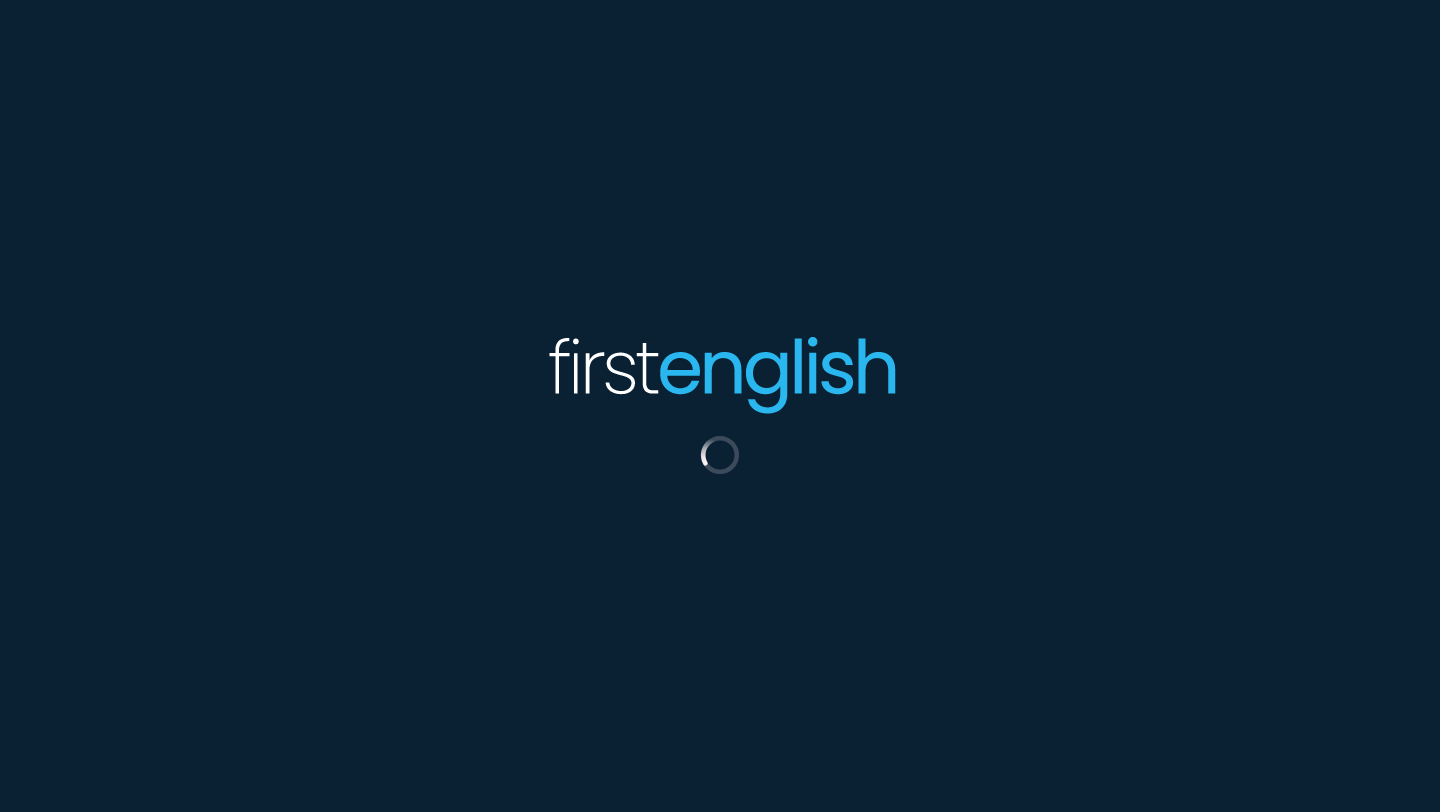 scroll, scrollTop: 0, scrollLeft: 0, axis: both 